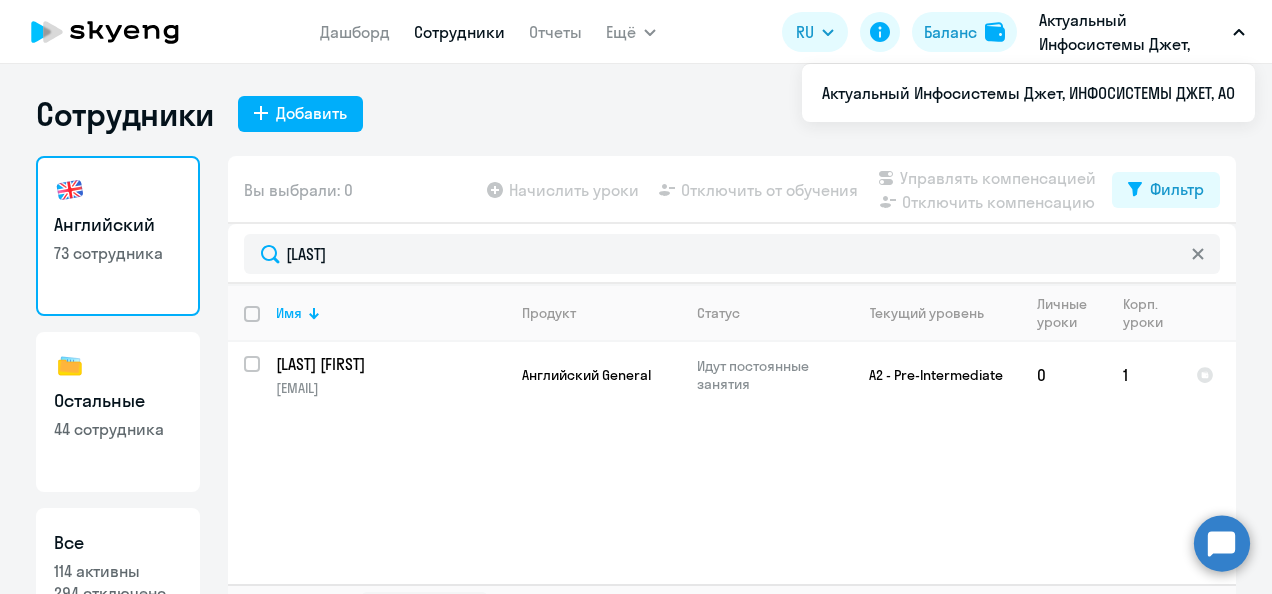 select on "30" 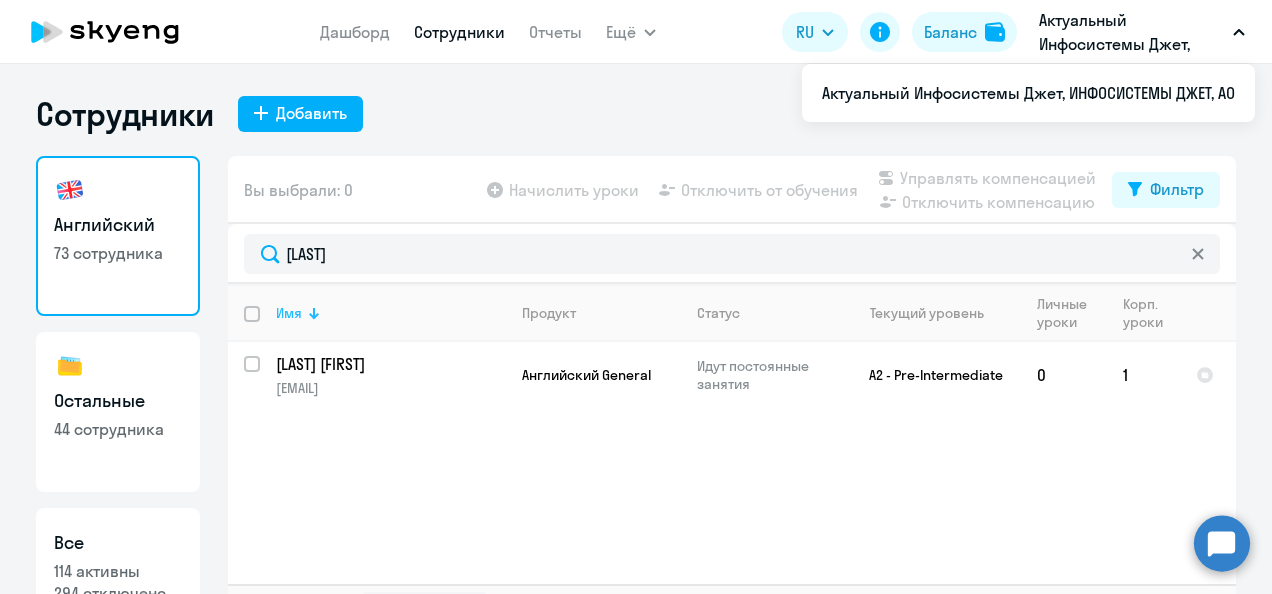 scroll, scrollTop: 0, scrollLeft: 0, axis: both 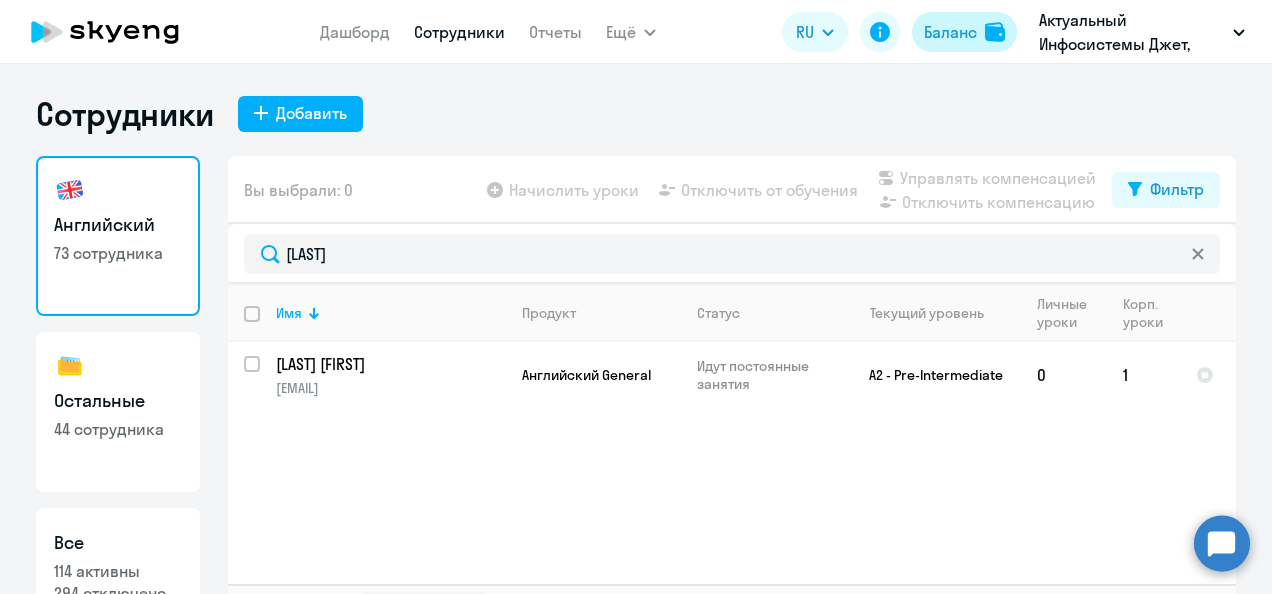 click on "Баланс" 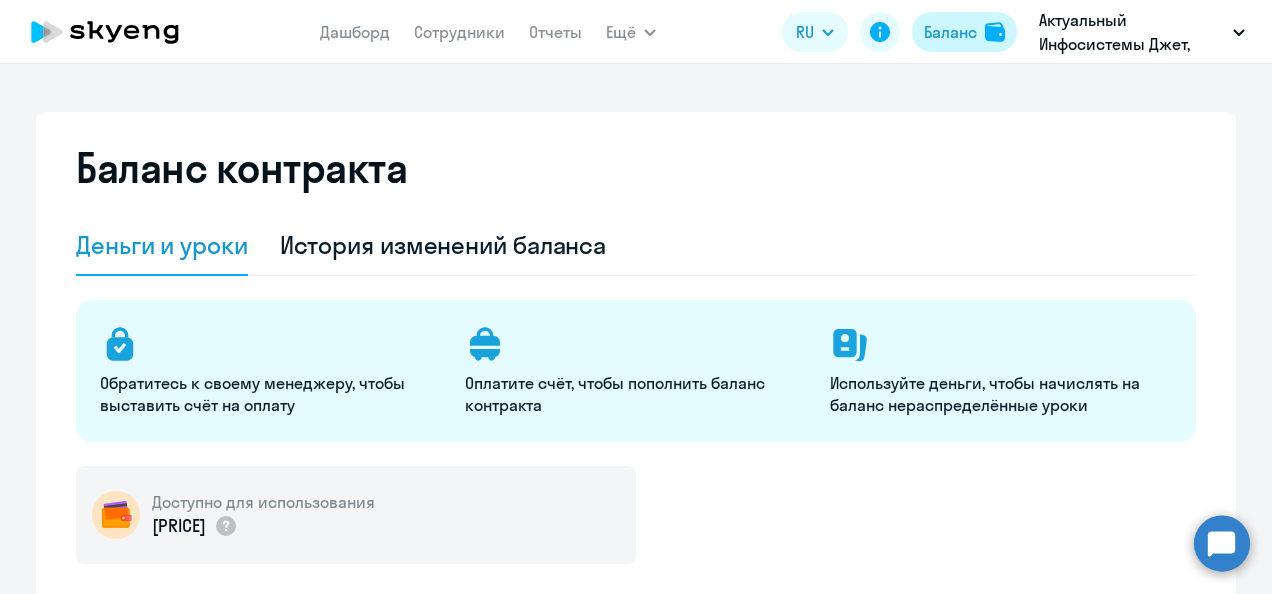 select on "english_adult_not_native_speaker" 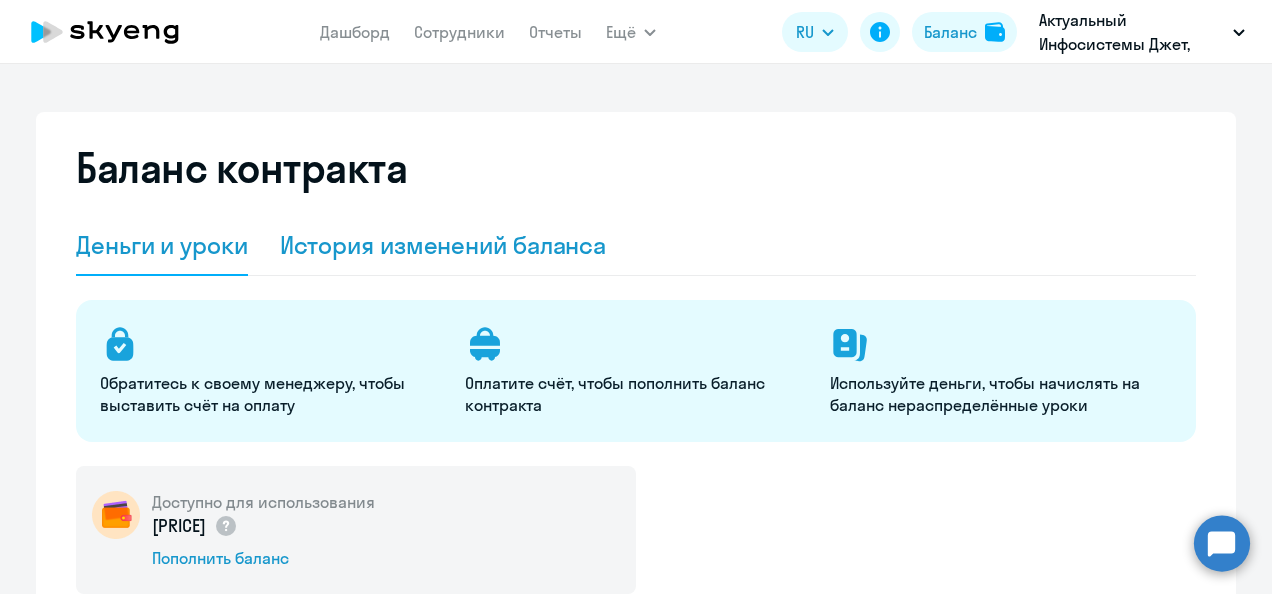 scroll, scrollTop: 200, scrollLeft: 0, axis: vertical 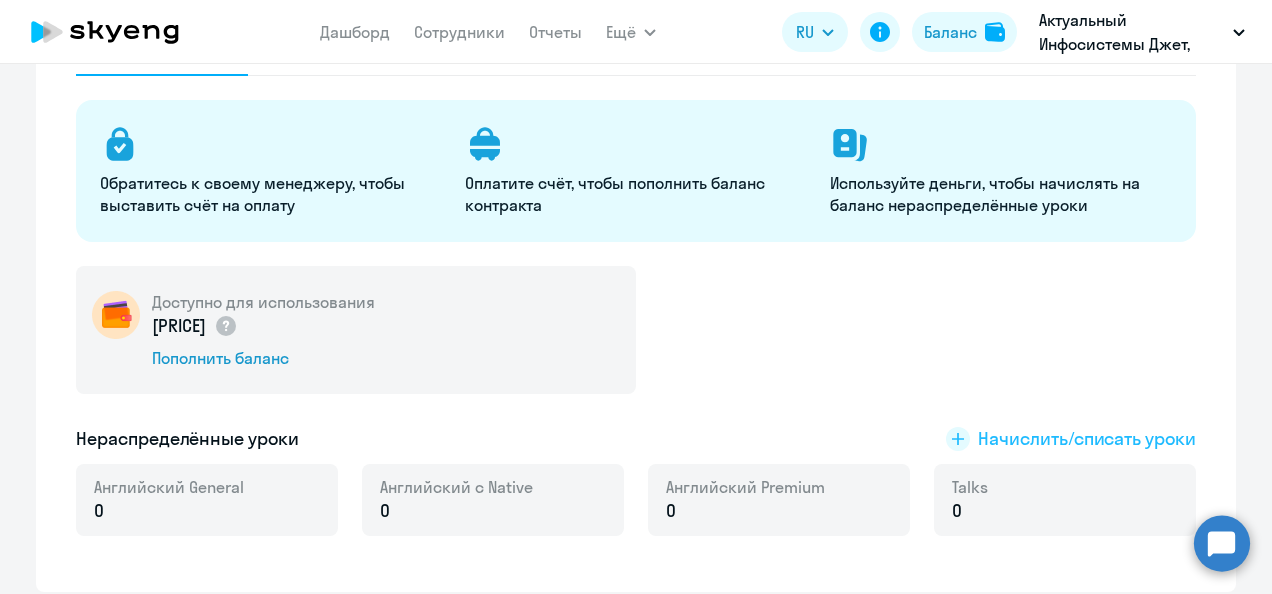 click on "Начислить/списать уроки" 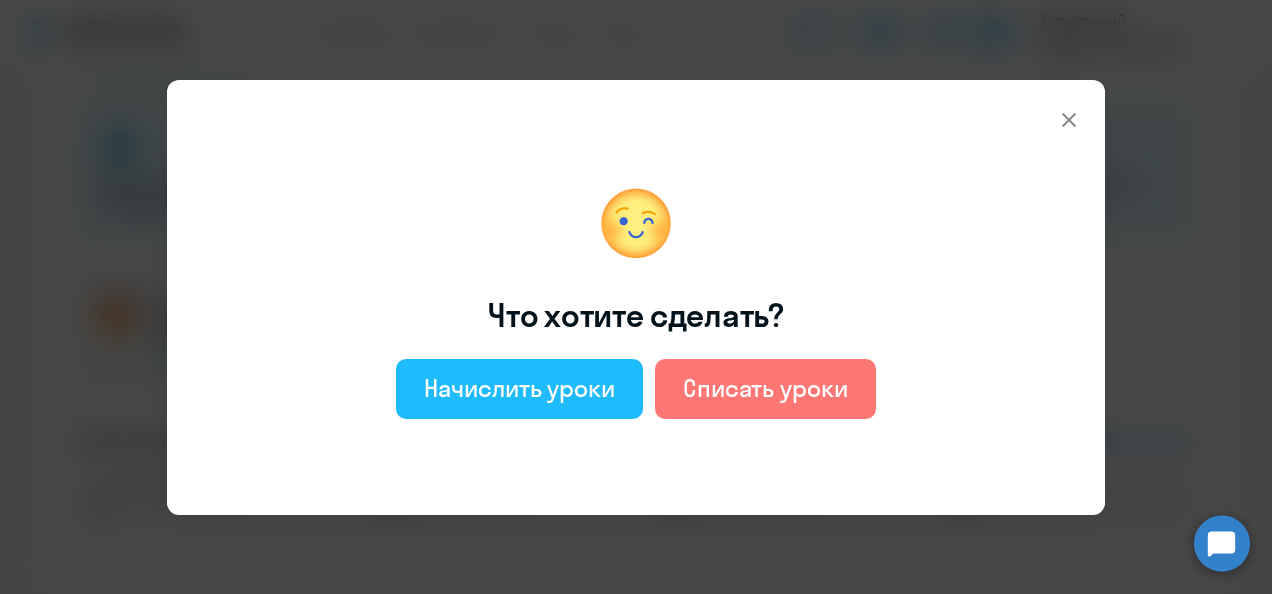 click on "Начислить уроки" at bounding box center (519, 388) 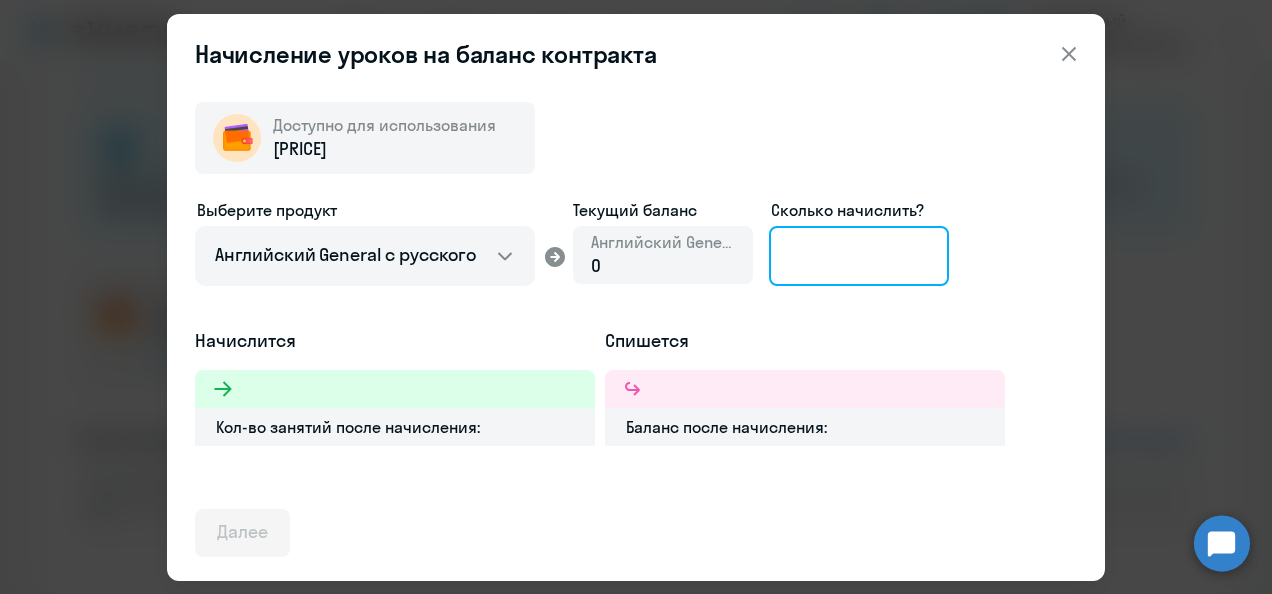 click 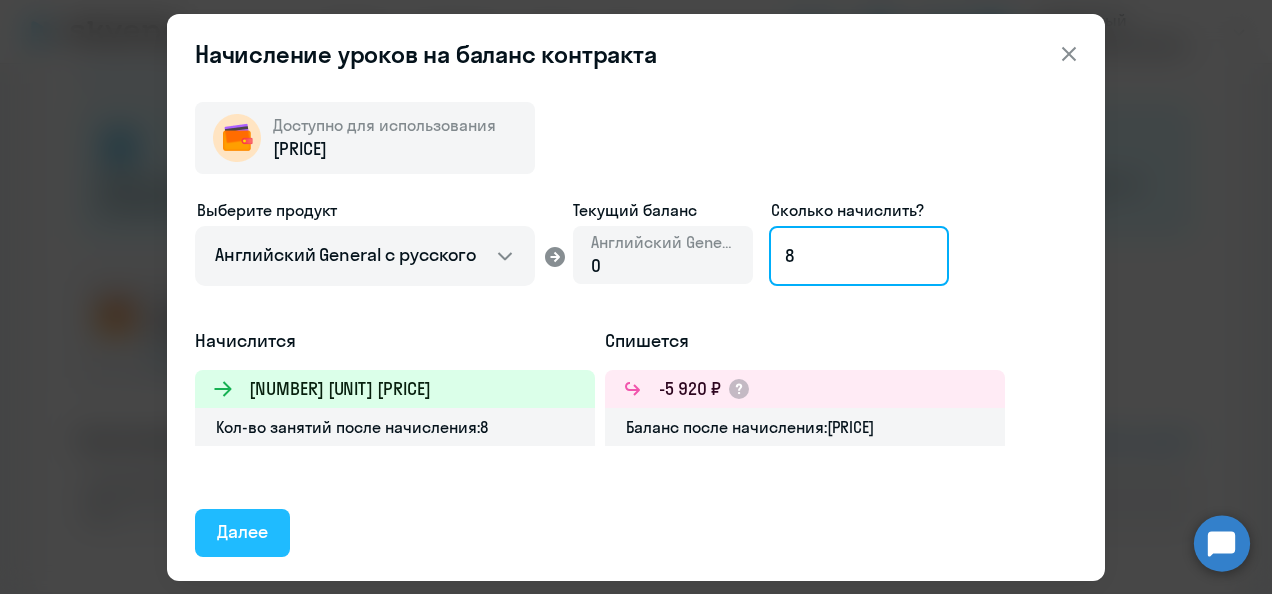 type on "8" 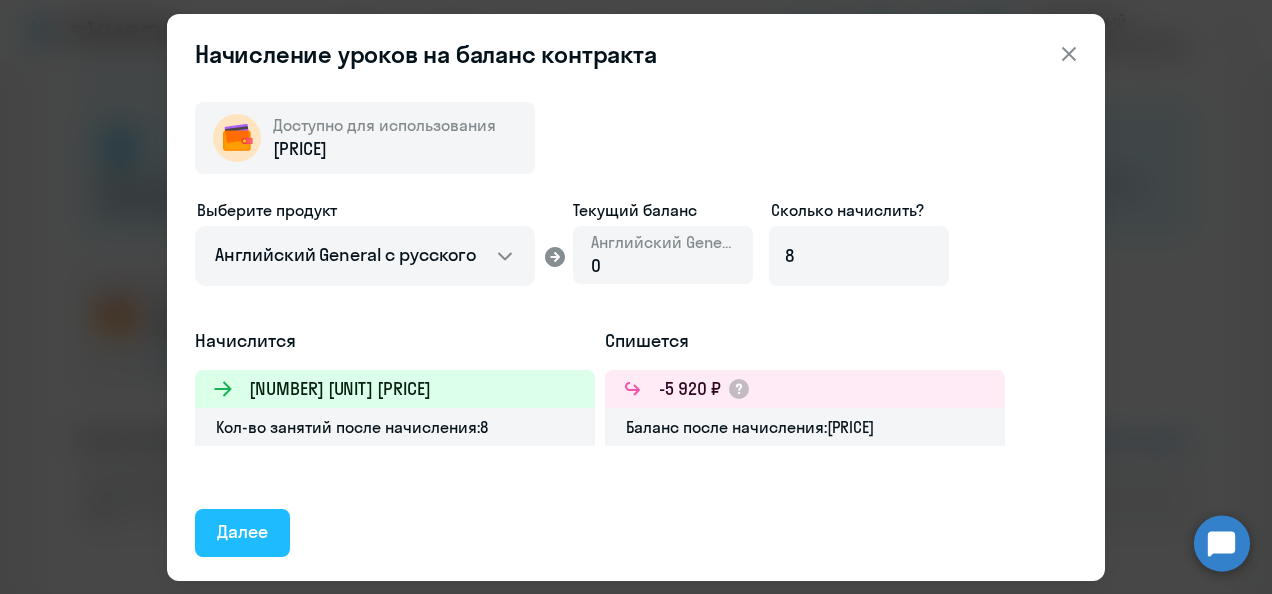 click on "Далее" 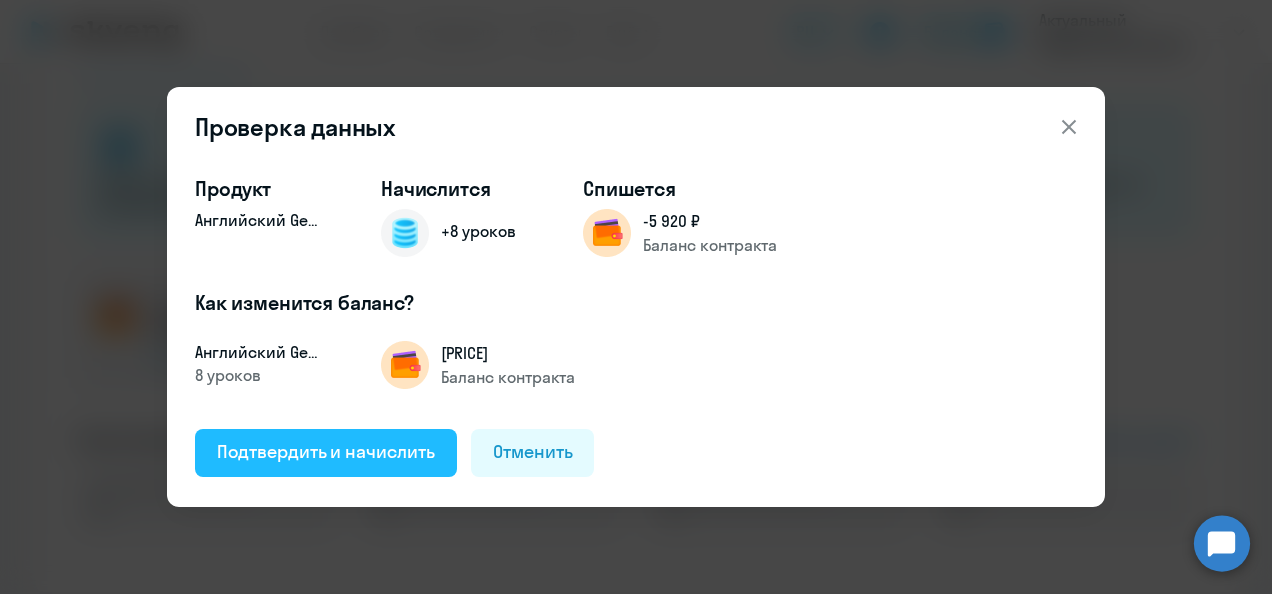 click on "Подтвердить и начислить" at bounding box center [326, 452] 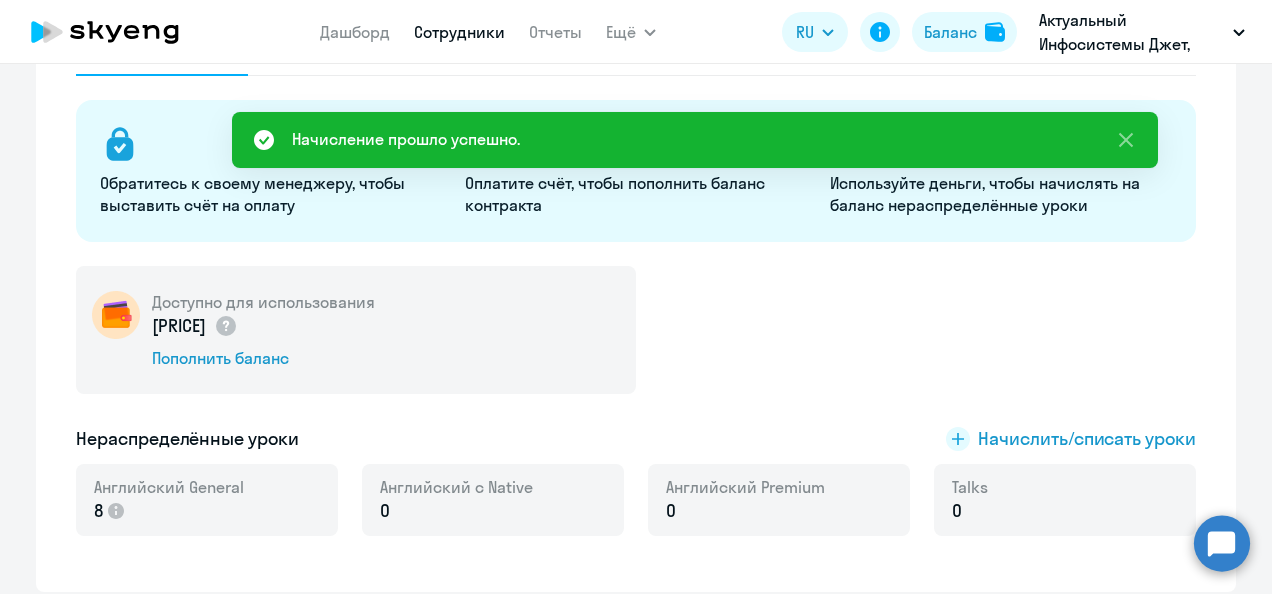 click on "Сотрудники" at bounding box center (459, 32) 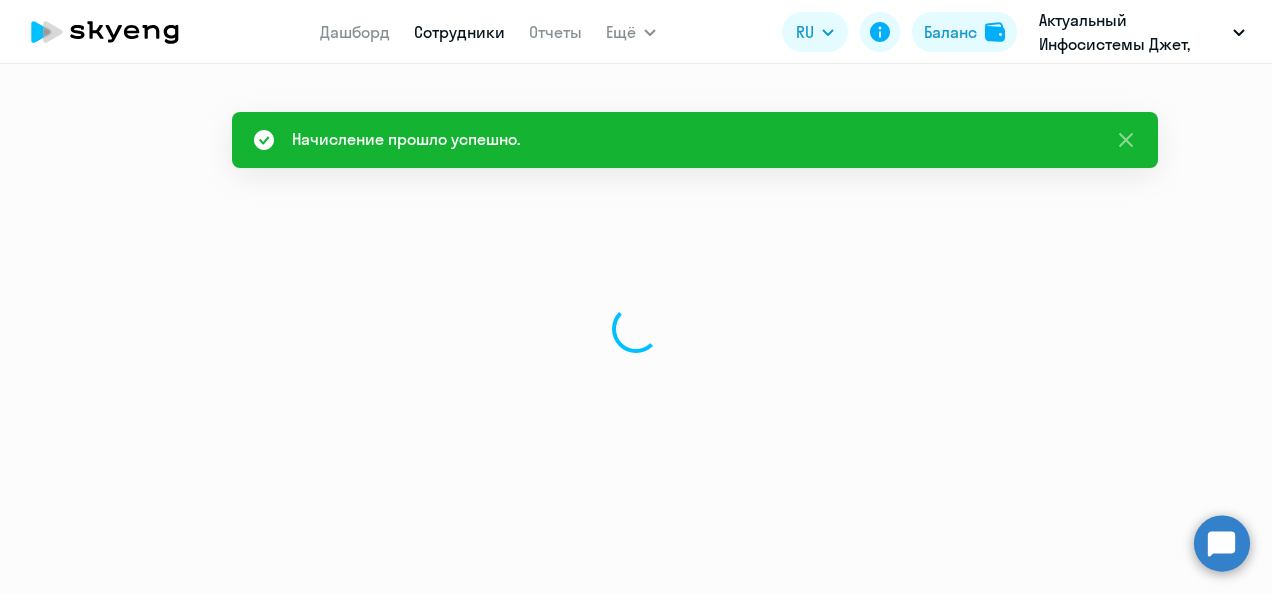 scroll, scrollTop: 0, scrollLeft: 0, axis: both 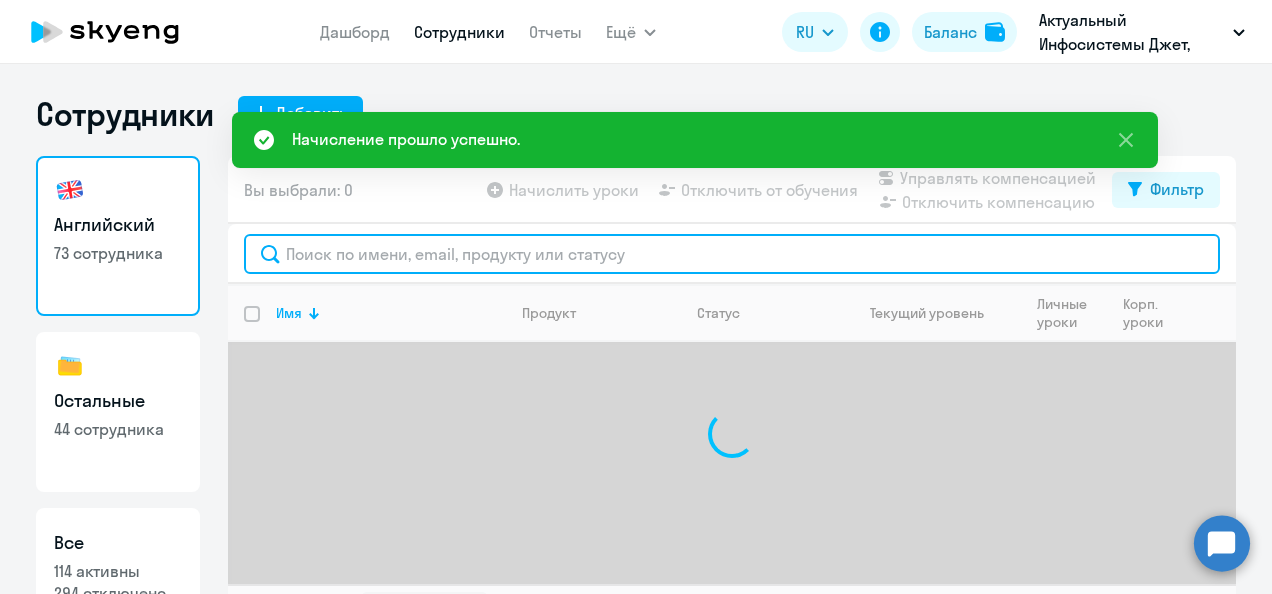 click 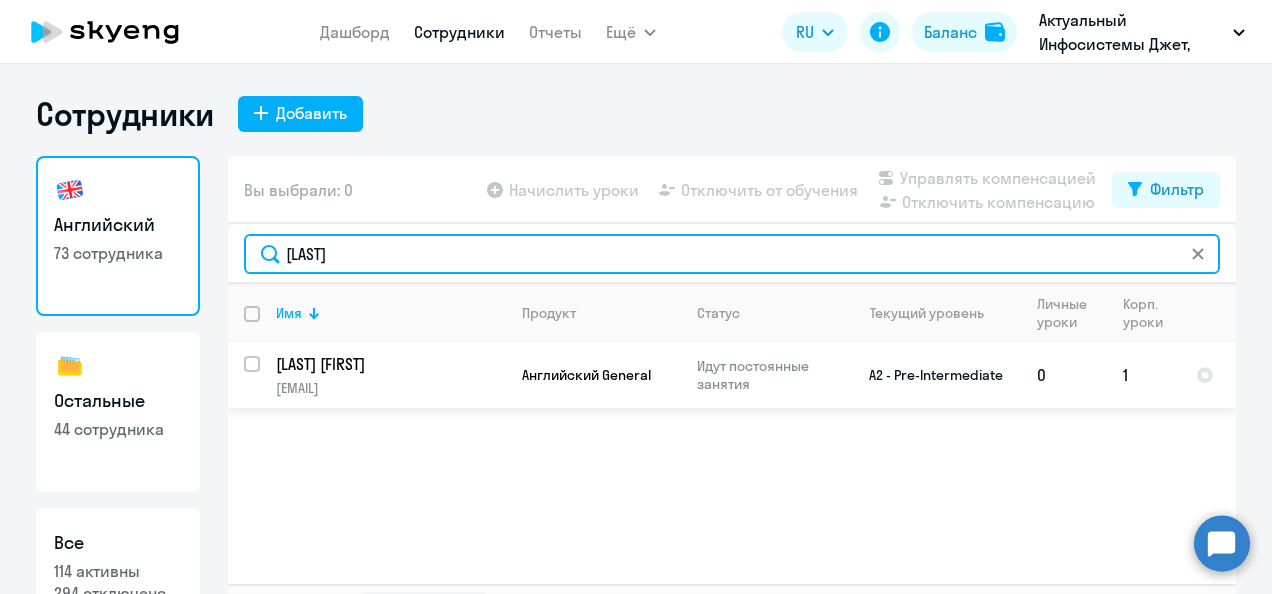 type on "[LAST]" 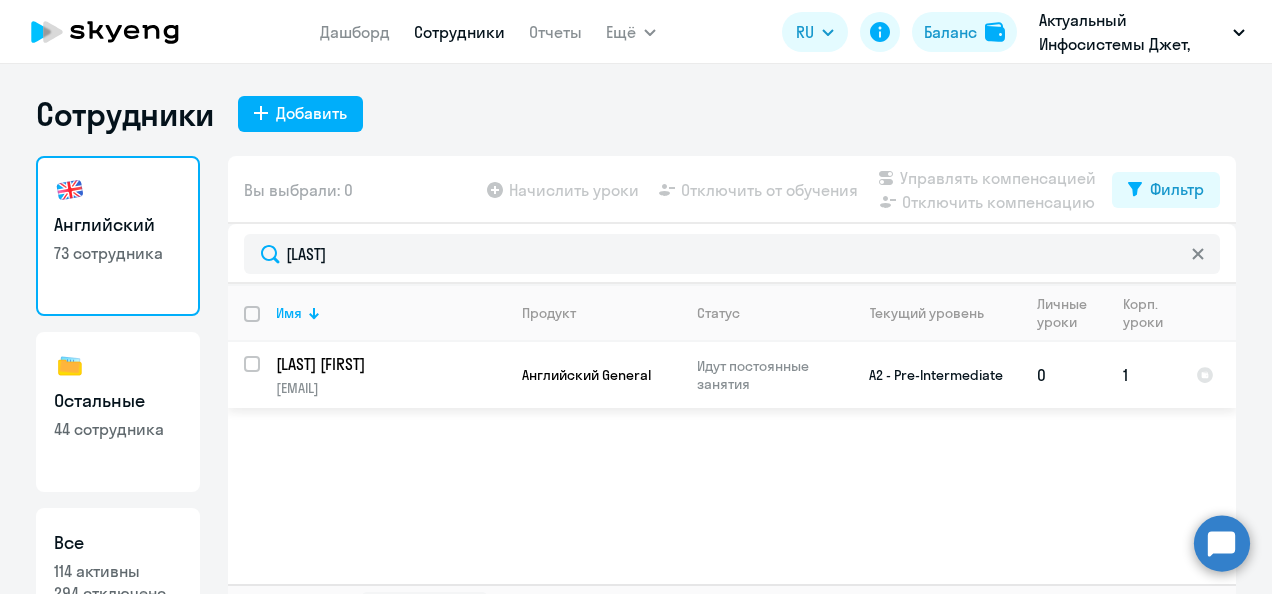 click on "[LAST] [FIRST]" 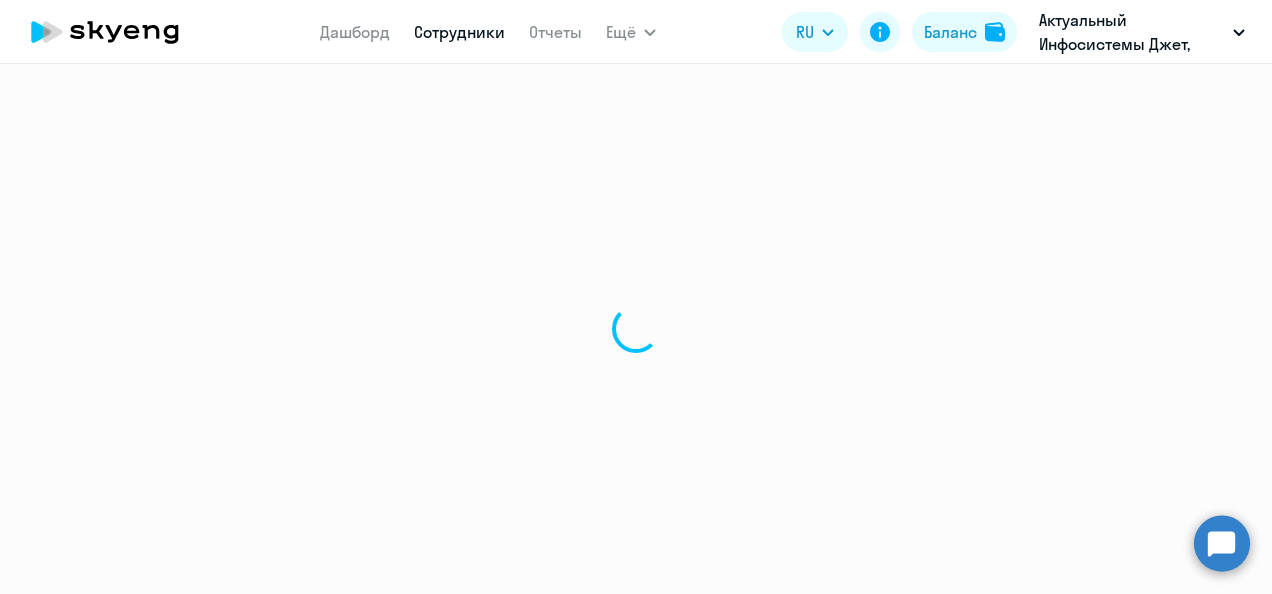 select on "english" 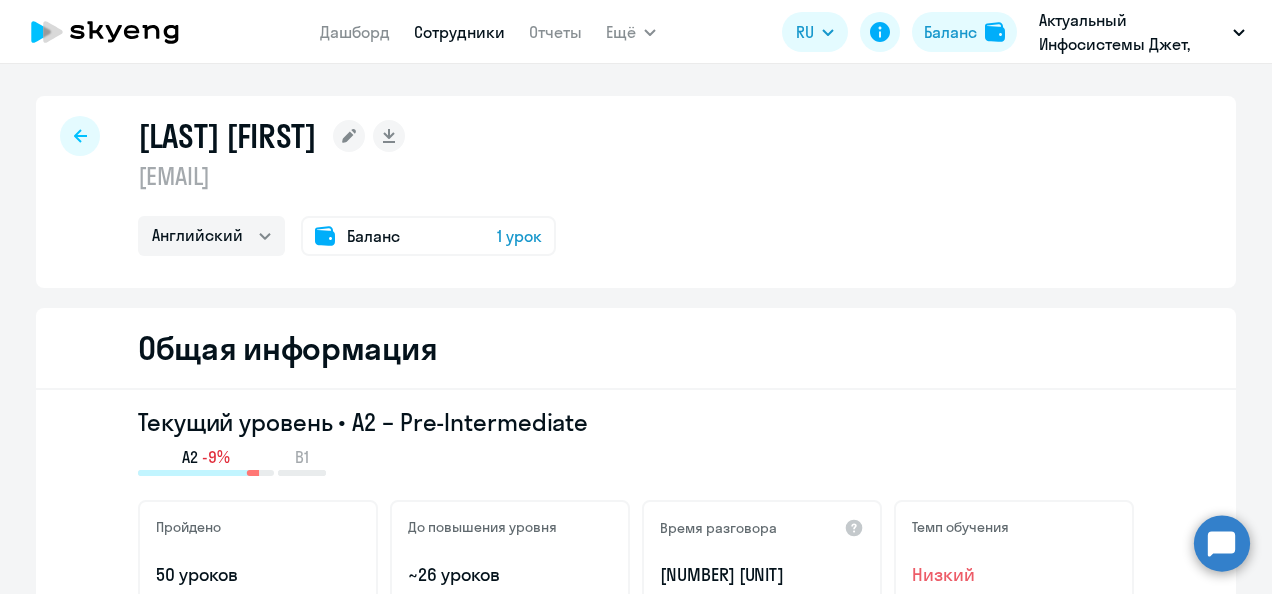 click on "Баланс 1 урок" 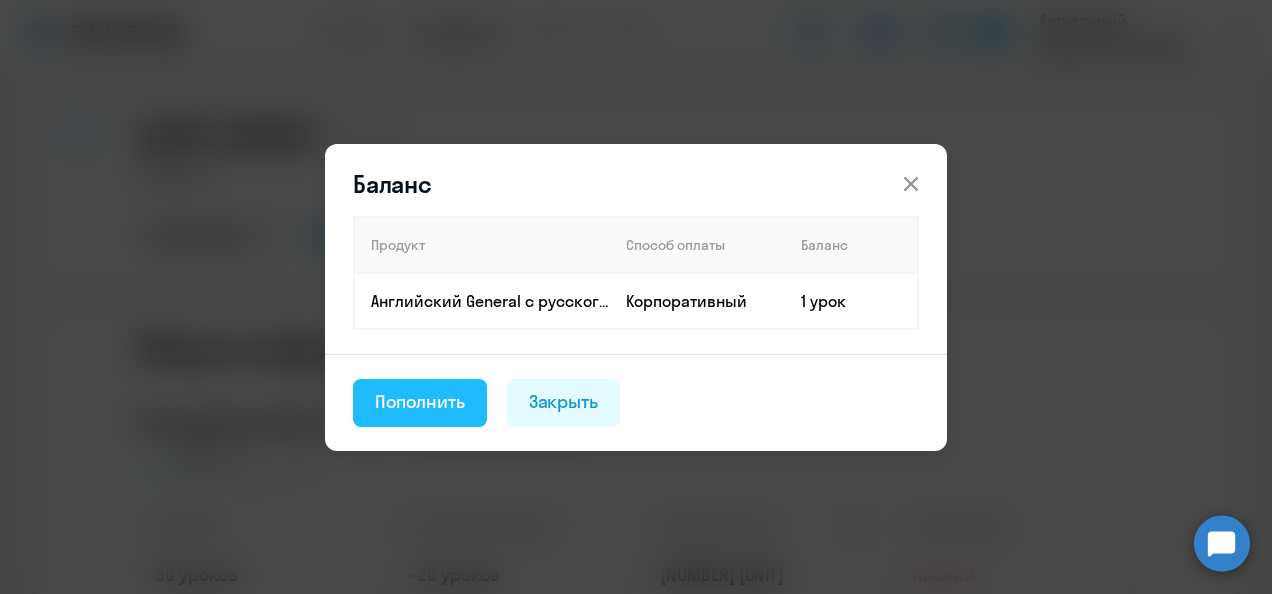 click on "Пополнить" at bounding box center [420, 403] 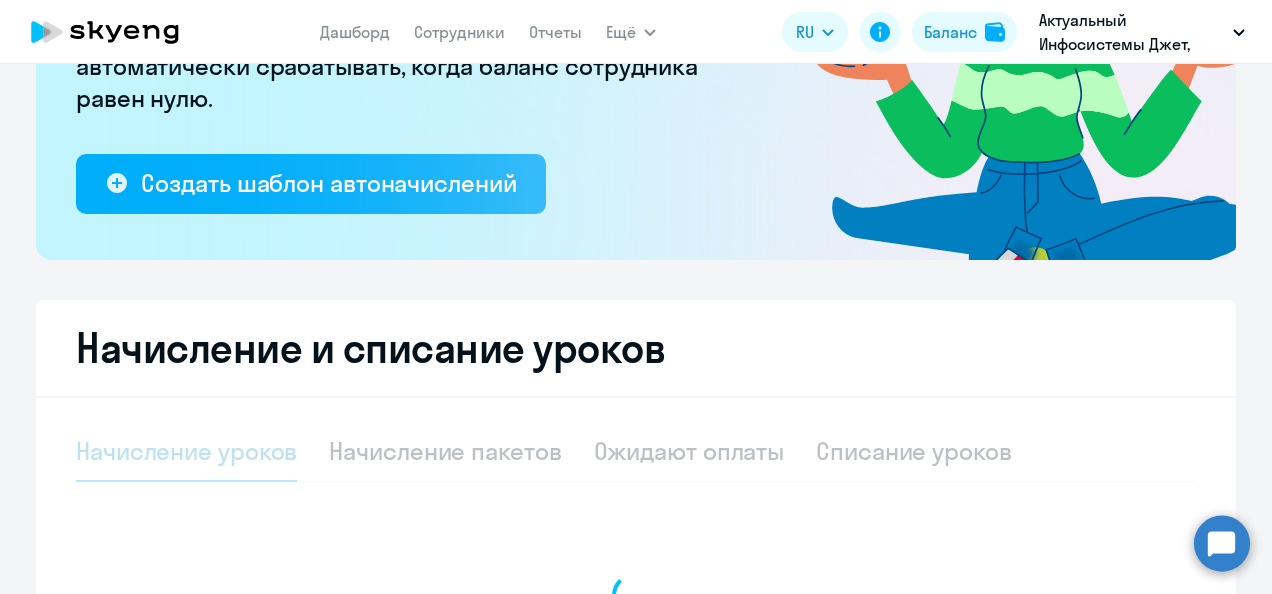 select on "10" 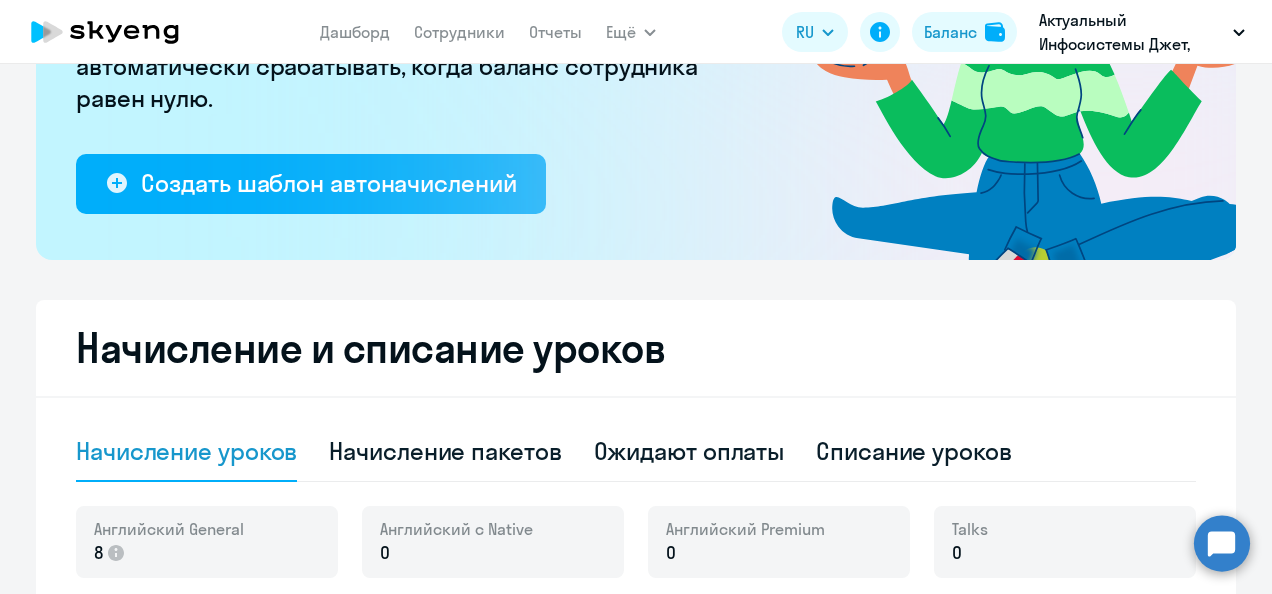 scroll, scrollTop: 600, scrollLeft: 0, axis: vertical 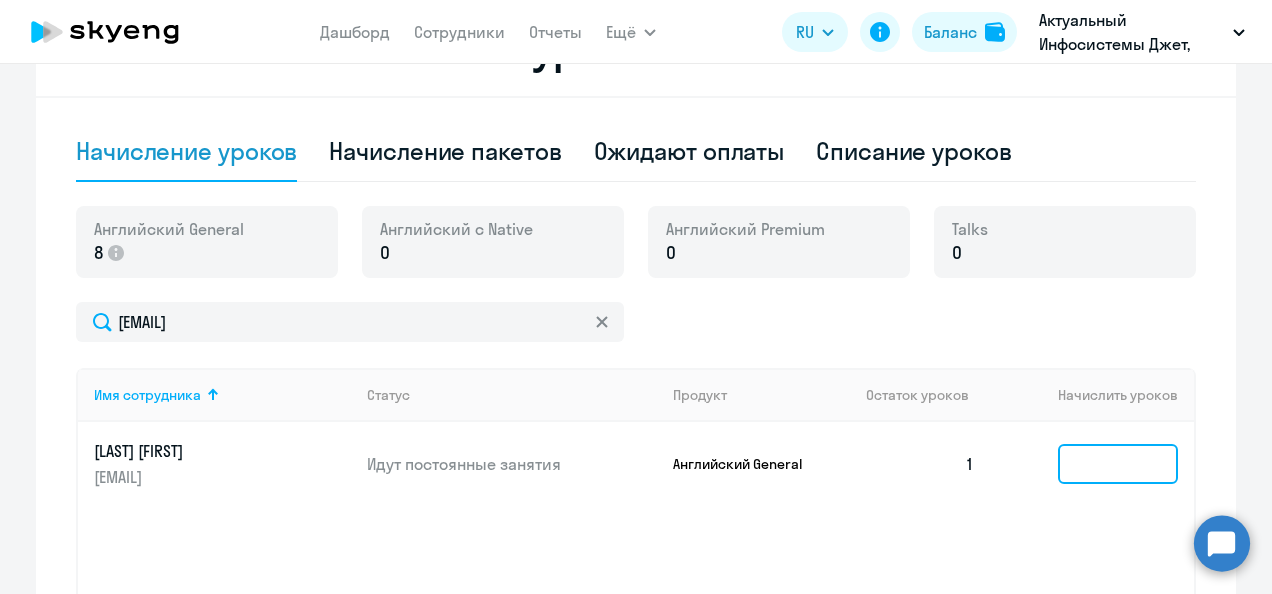 click 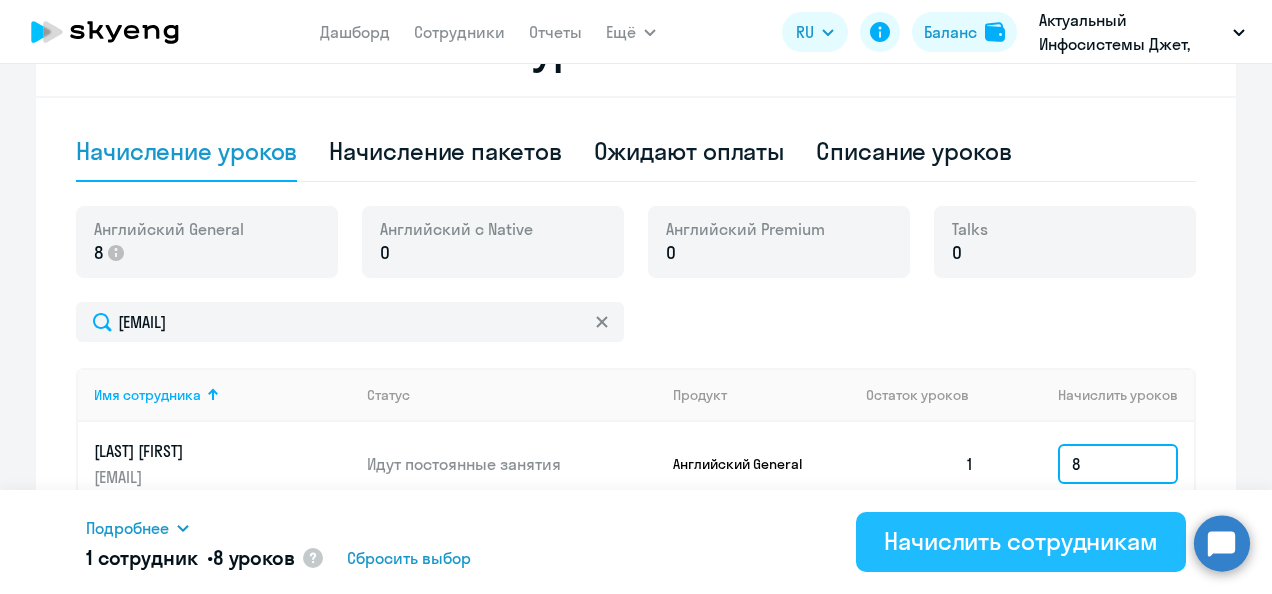 type on "8" 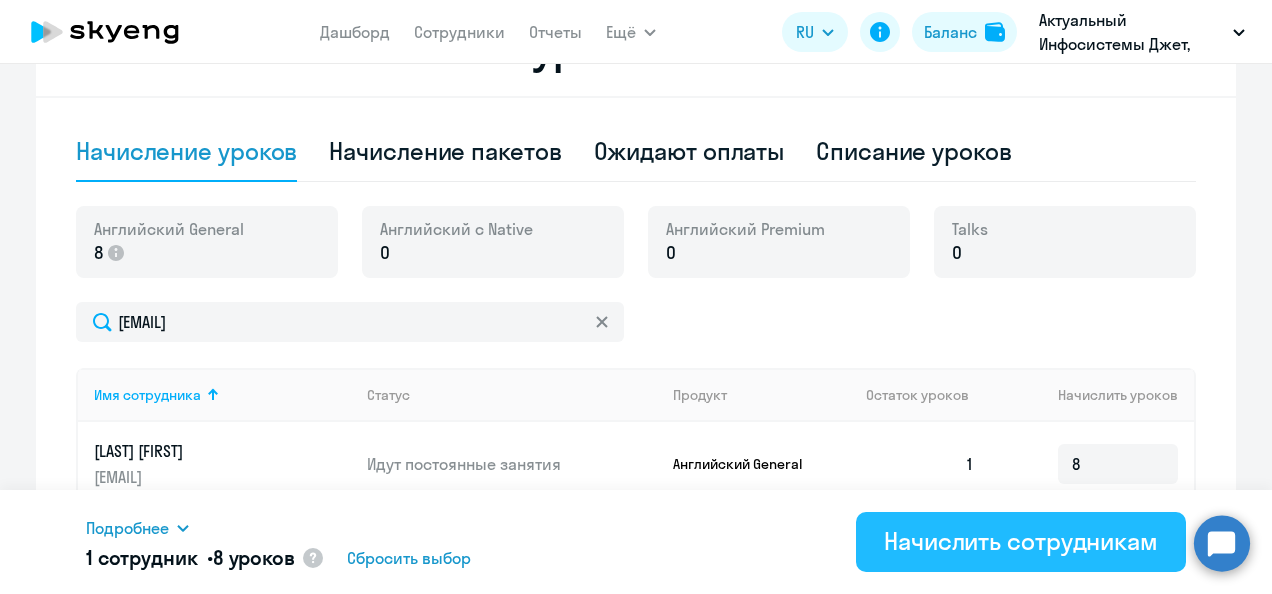 click on "Начислить сотрудникам" at bounding box center (1021, 541) 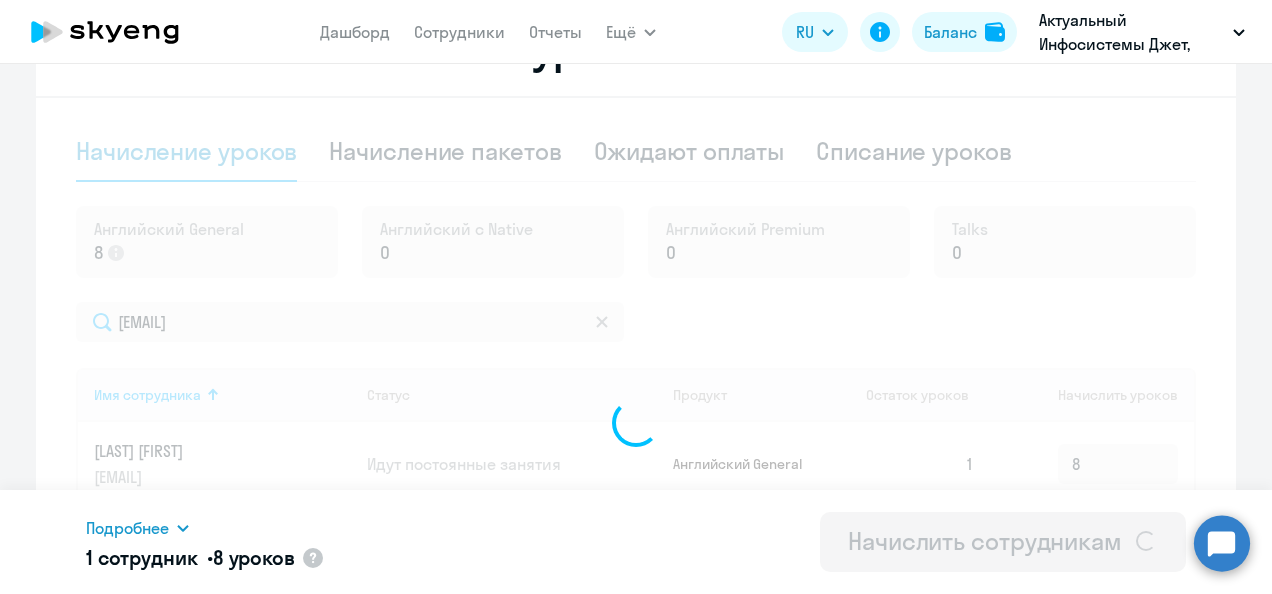 type 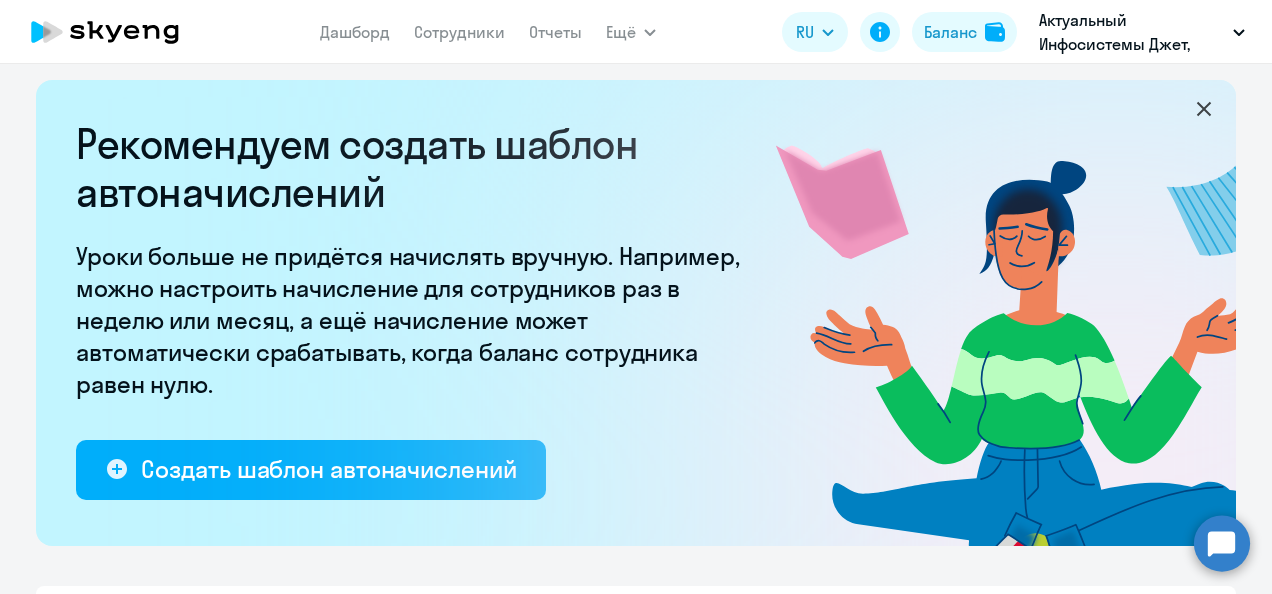 scroll, scrollTop: 0, scrollLeft: 0, axis: both 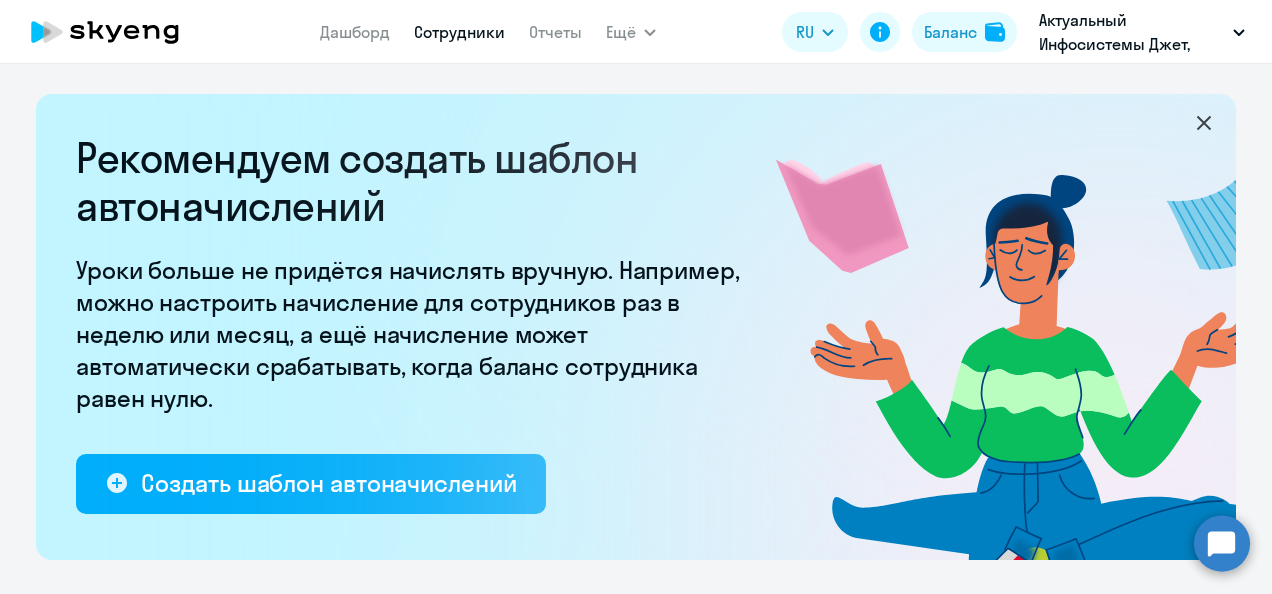 click on "Сотрудники" at bounding box center [459, 32] 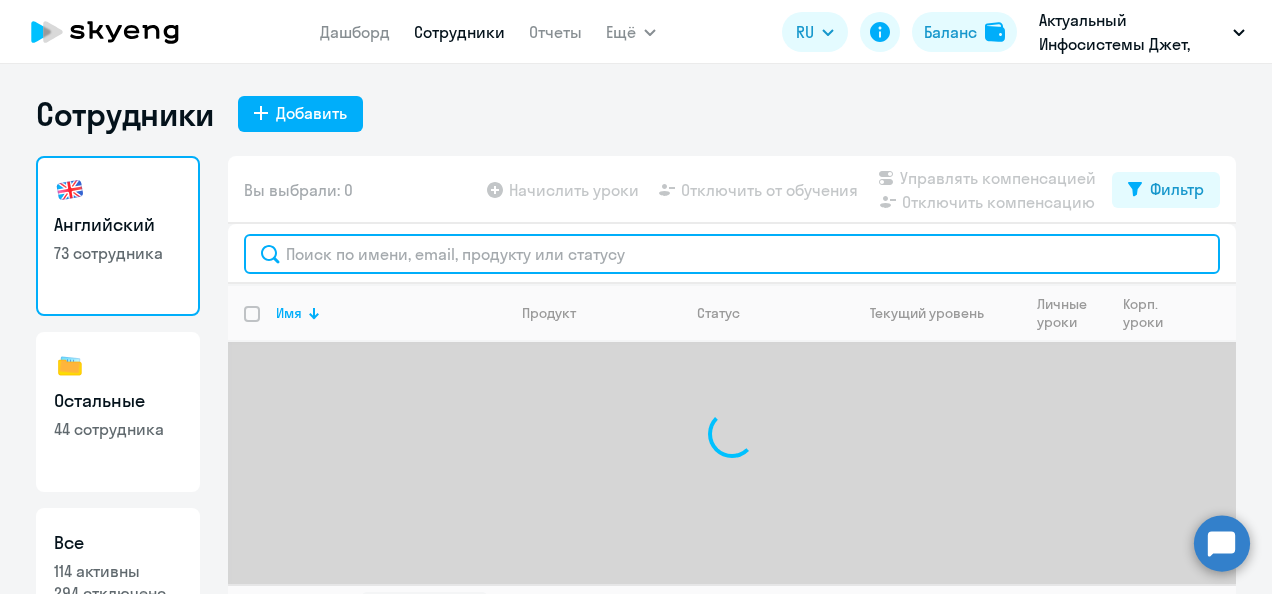 click 